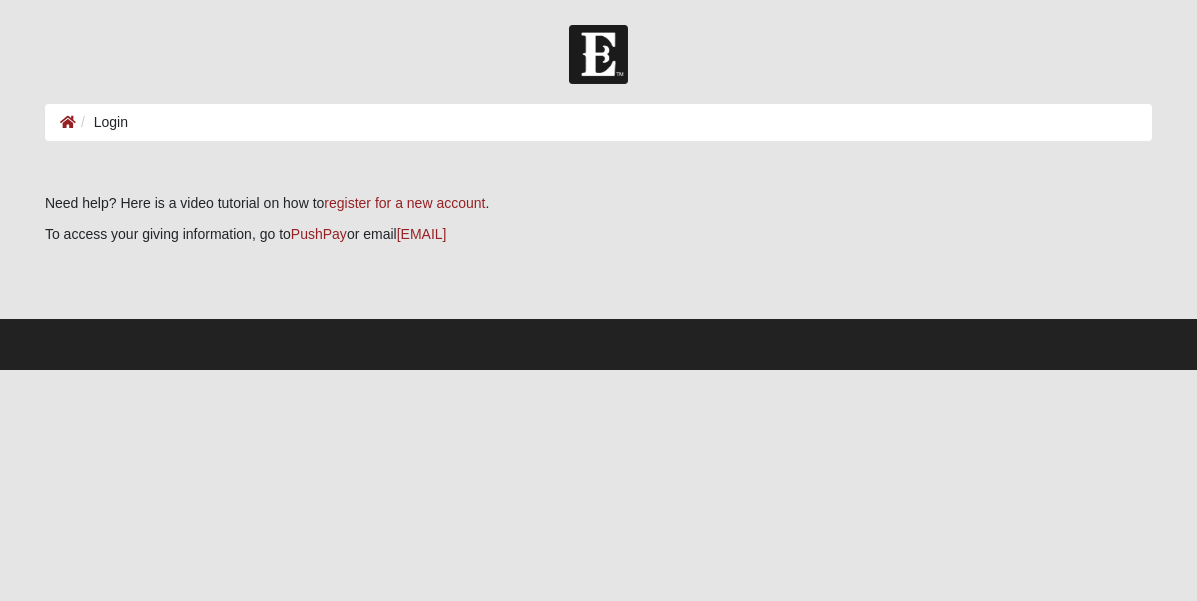 scroll, scrollTop: 0, scrollLeft: 0, axis: both 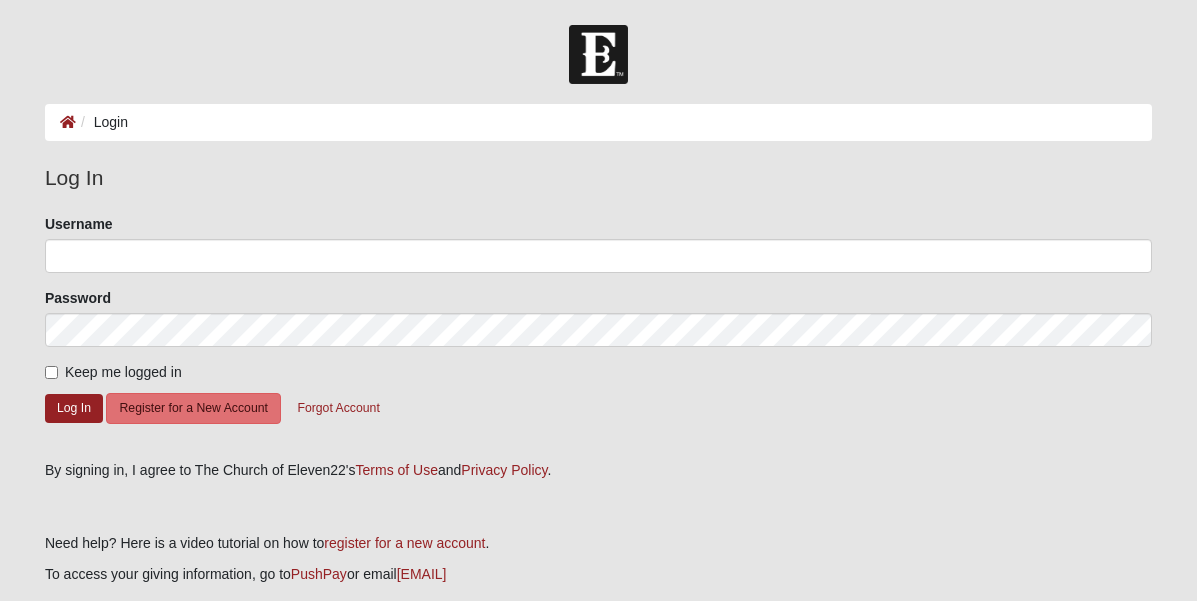 click at bounding box center (598, 54) 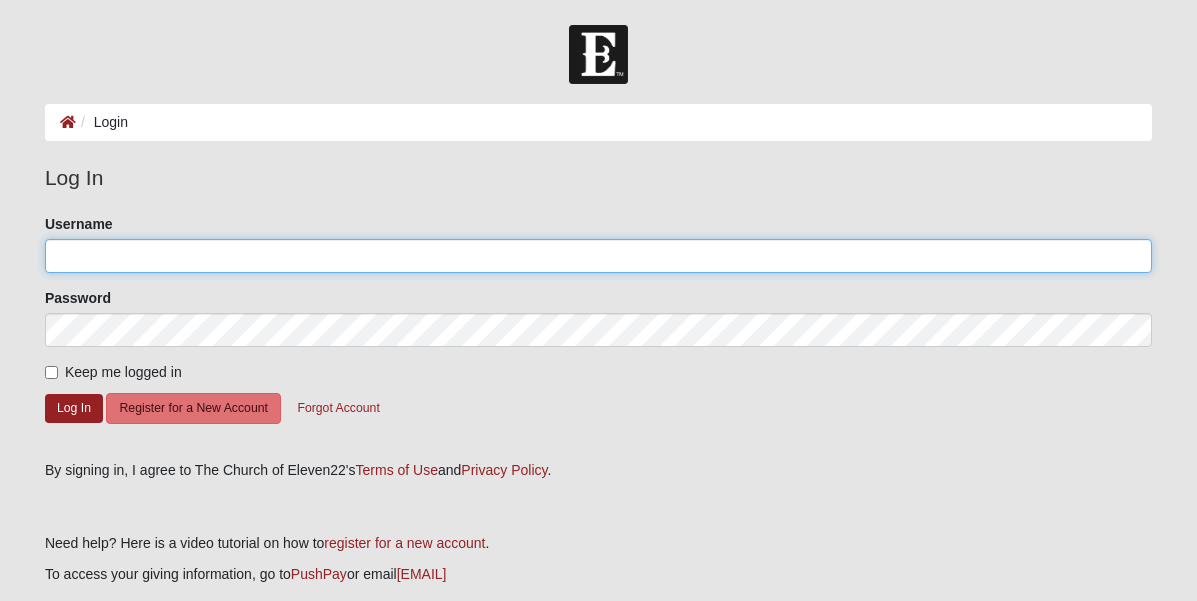 click on "Username" 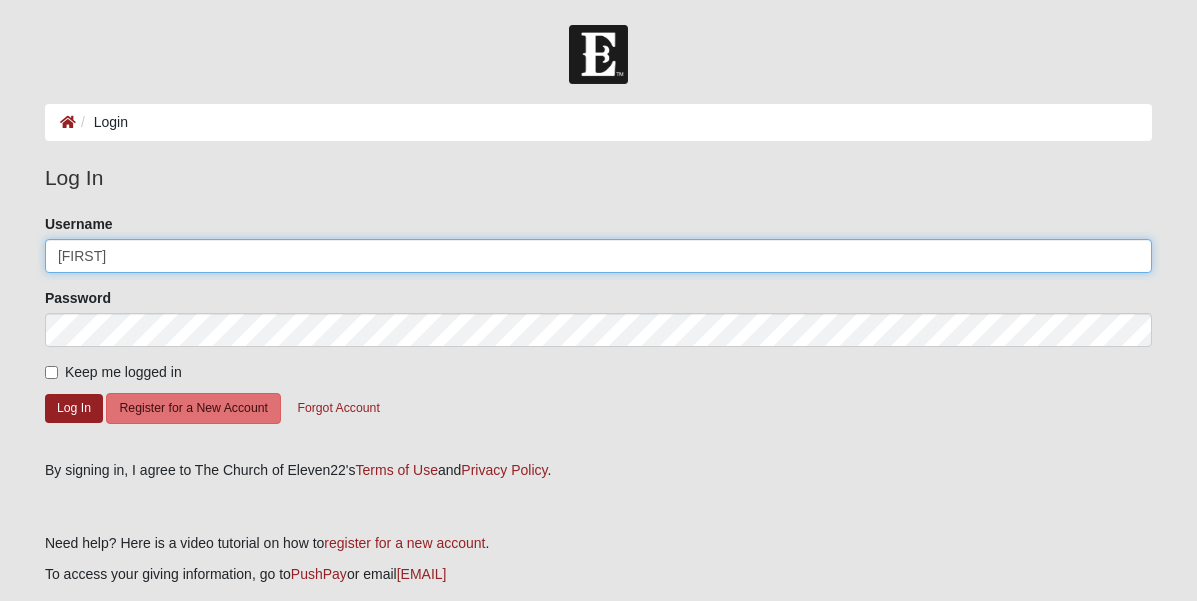 type on "[FIRST]" 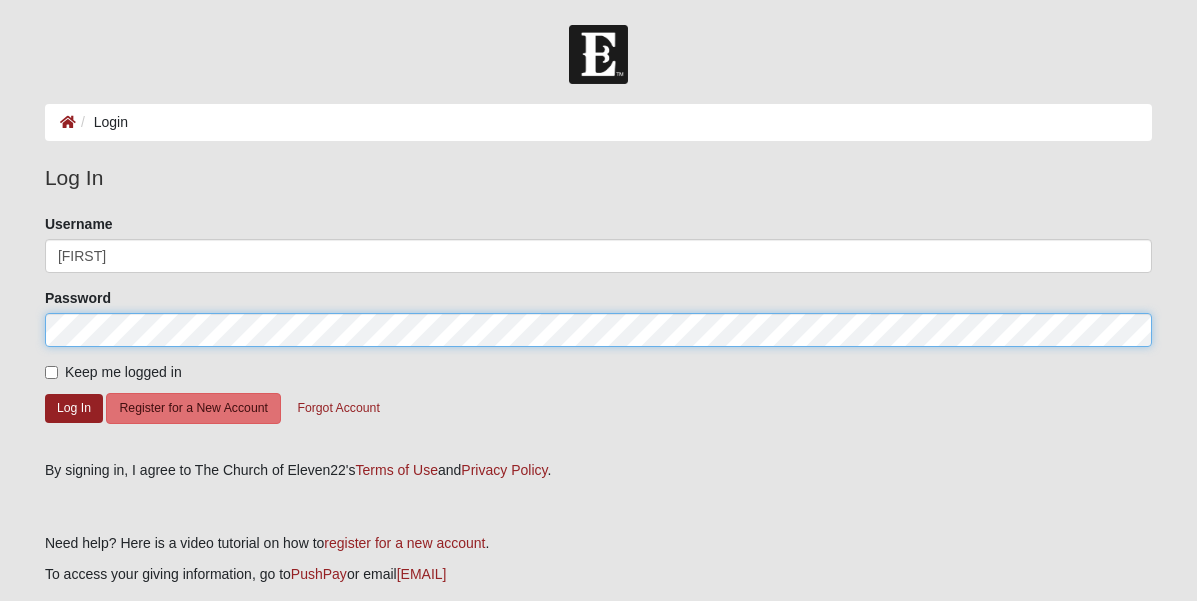 click on "Log In" 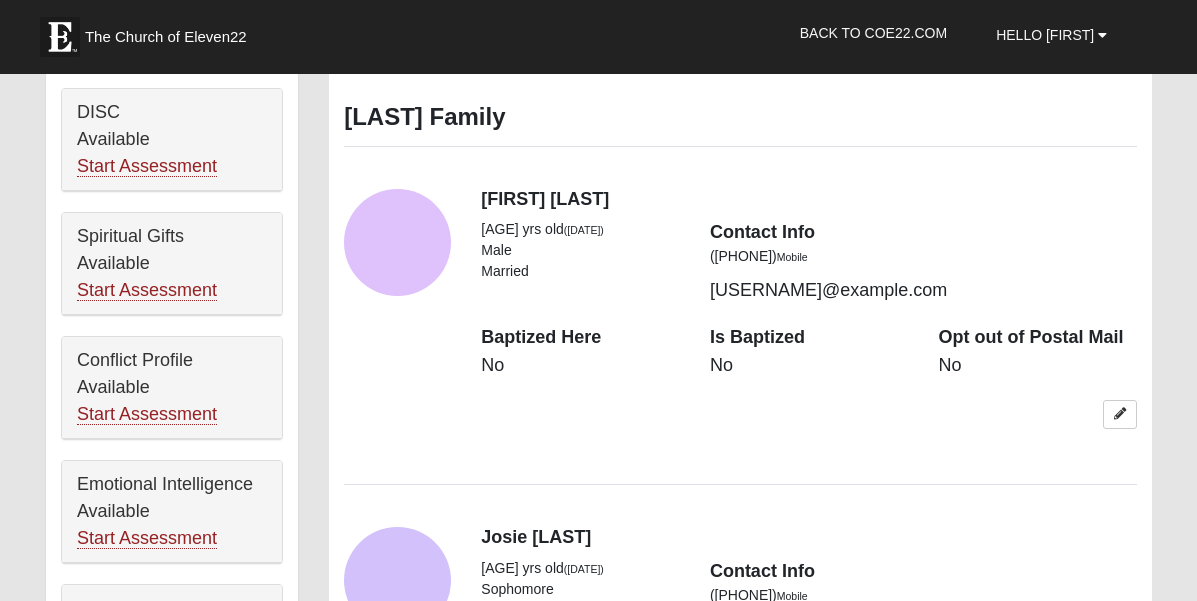 scroll, scrollTop: 947, scrollLeft: 0, axis: vertical 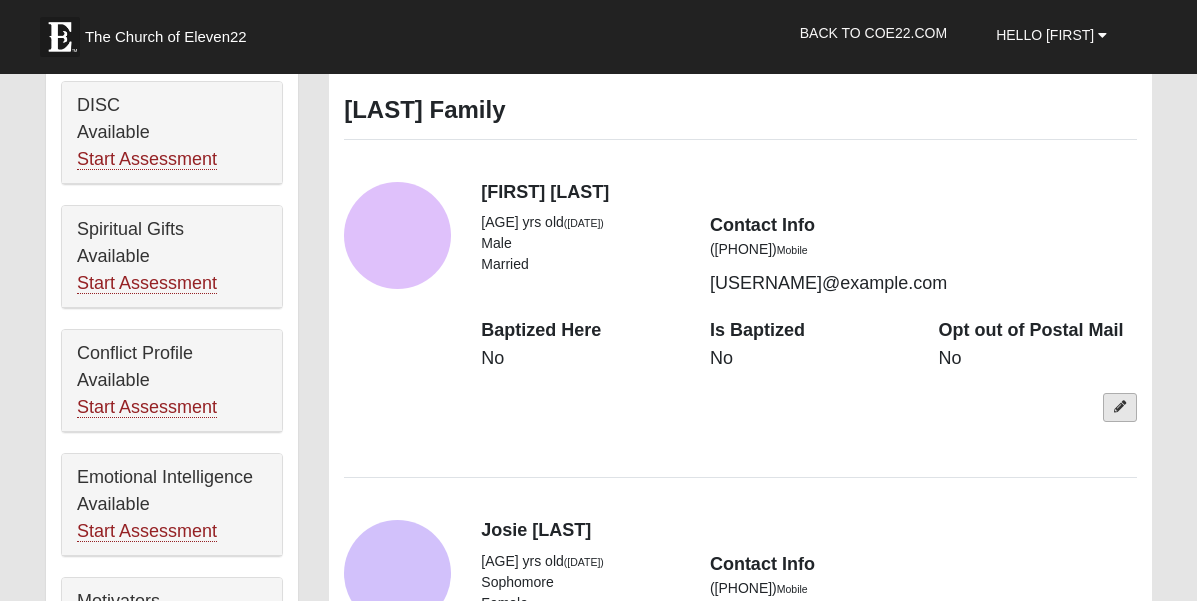 click at bounding box center [1120, 407] 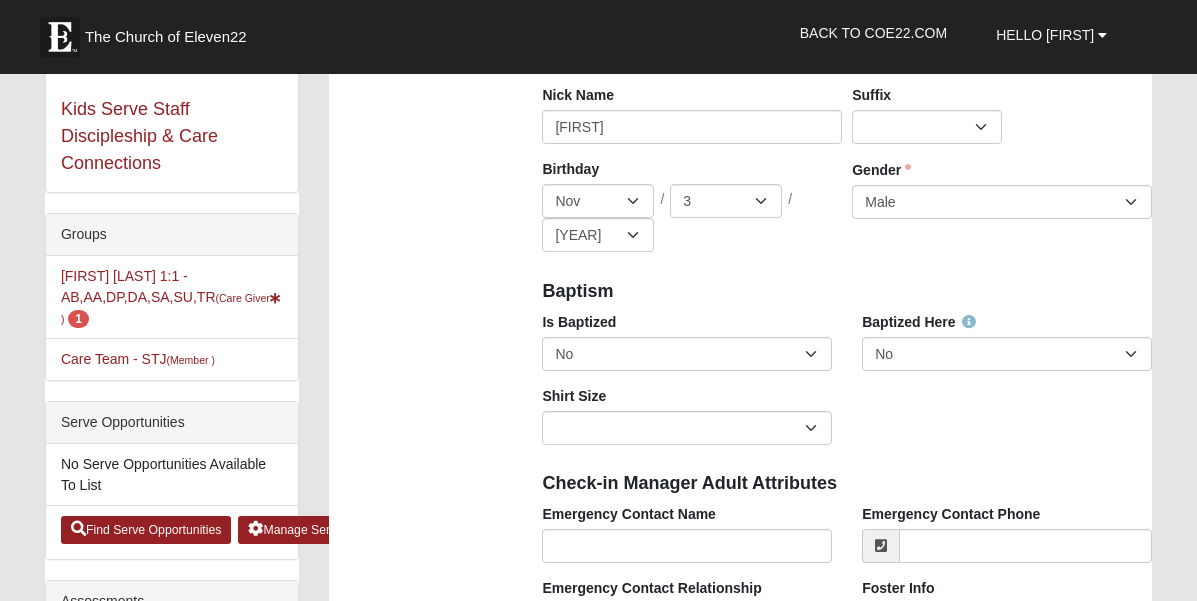 scroll, scrollTop: 386, scrollLeft: 0, axis: vertical 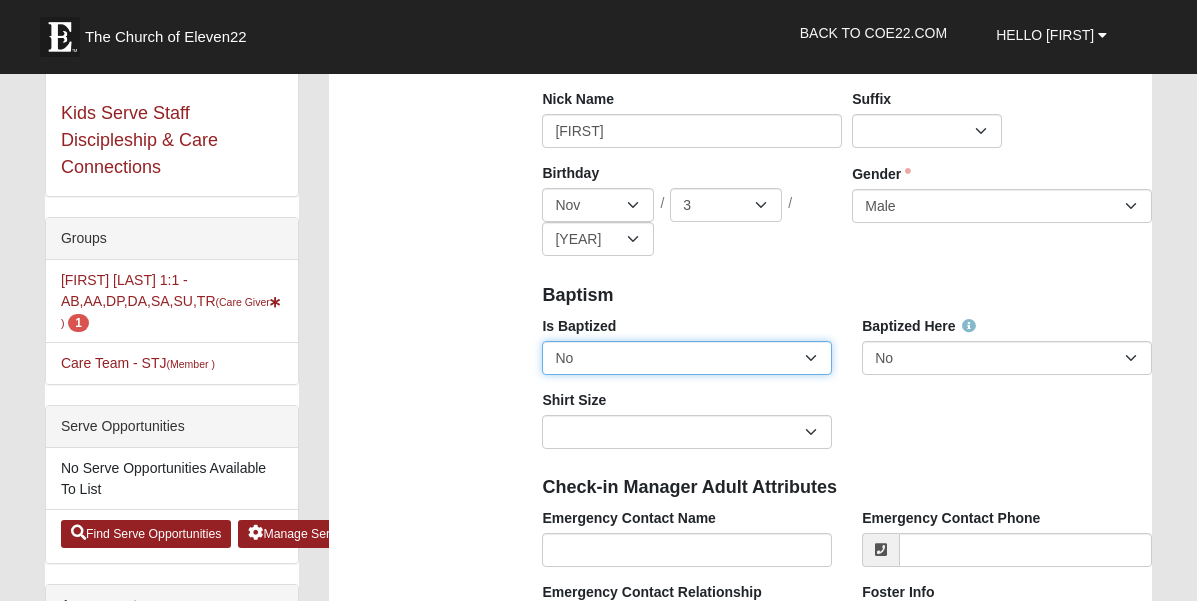 click on "No
Yes" at bounding box center (687, 358) 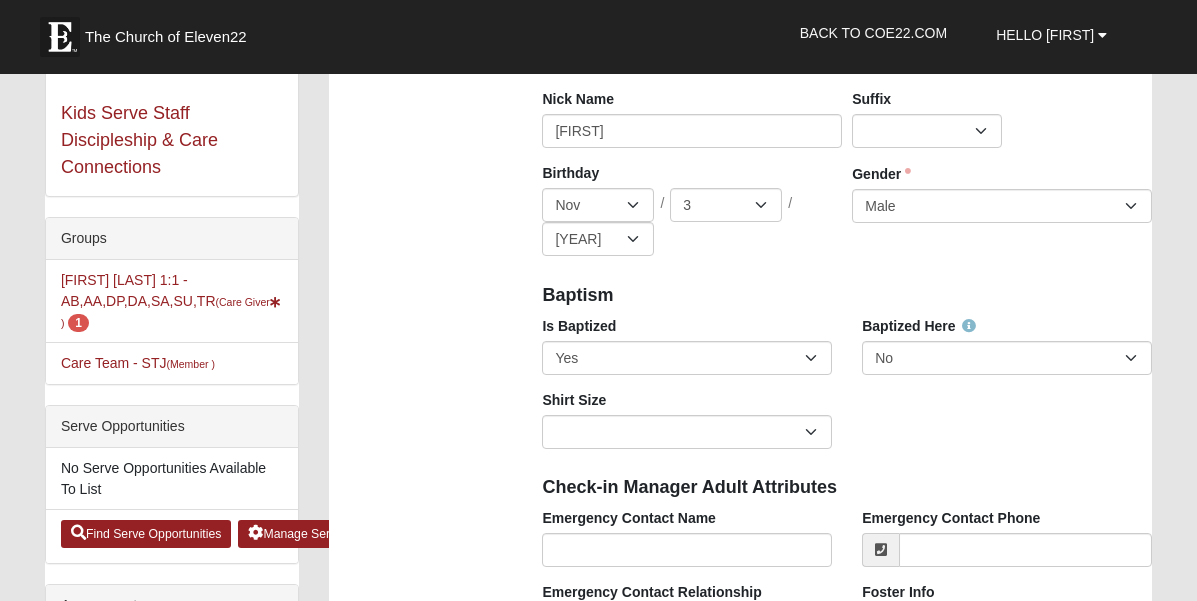 click on "Is Baptized
No
Yes
Baptized Here
No
Yes
Shirt Size
Adult Small
Adult Medium
Adult Large
Adult XL
Adult XXL
Adult 3XL
Adult 4XL
Youth Small
Youth Medium
Youth Large" at bounding box center [847, 390] 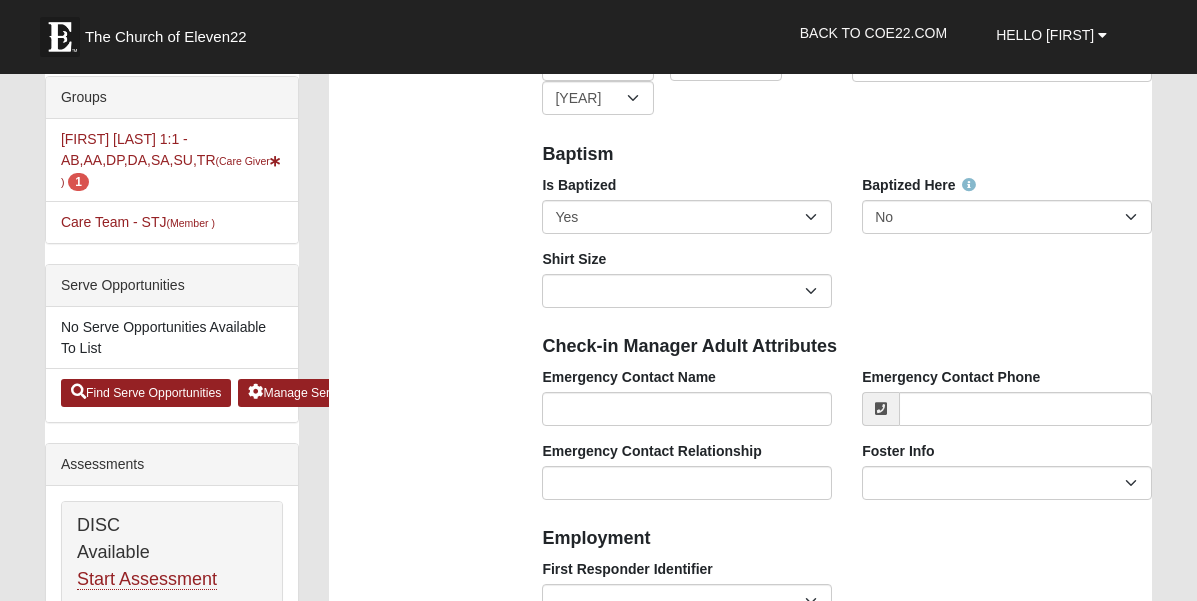 scroll, scrollTop: 528, scrollLeft: 0, axis: vertical 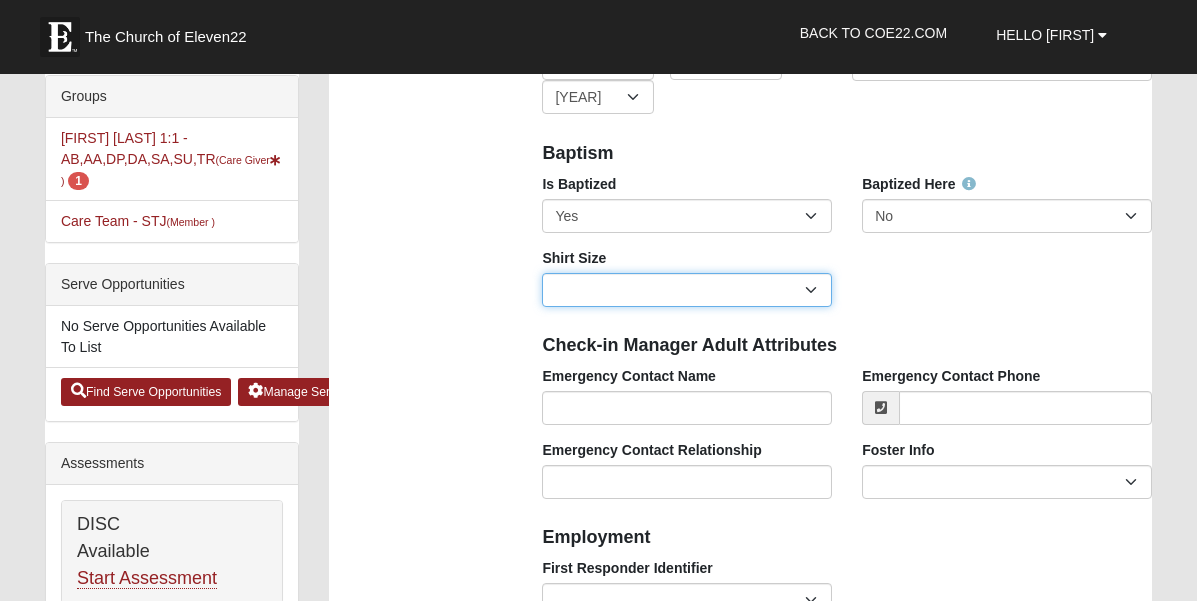 click on "Adult Small
Adult Medium
Adult Large
Adult XL
Adult XXL
Adult 3XL
Adult 4XL
Youth Small
Youth Medium
Youth Large" at bounding box center (687, 290) 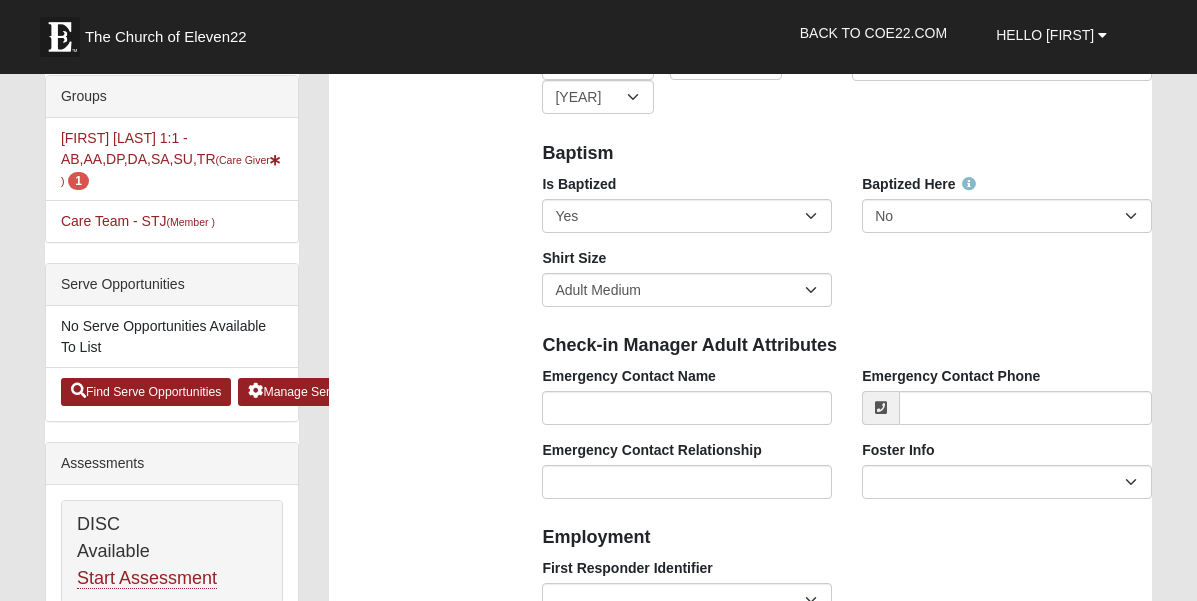 click on "Check-in Manager Adult Attributes" at bounding box center [847, 346] 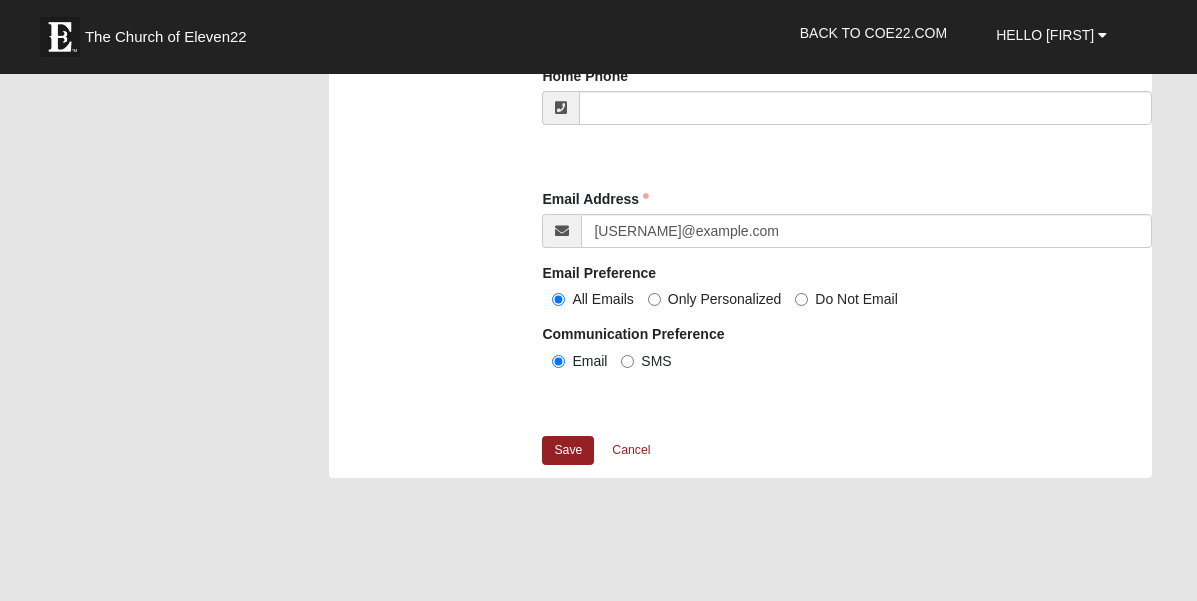 scroll, scrollTop: 2069, scrollLeft: 0, axis: vertical 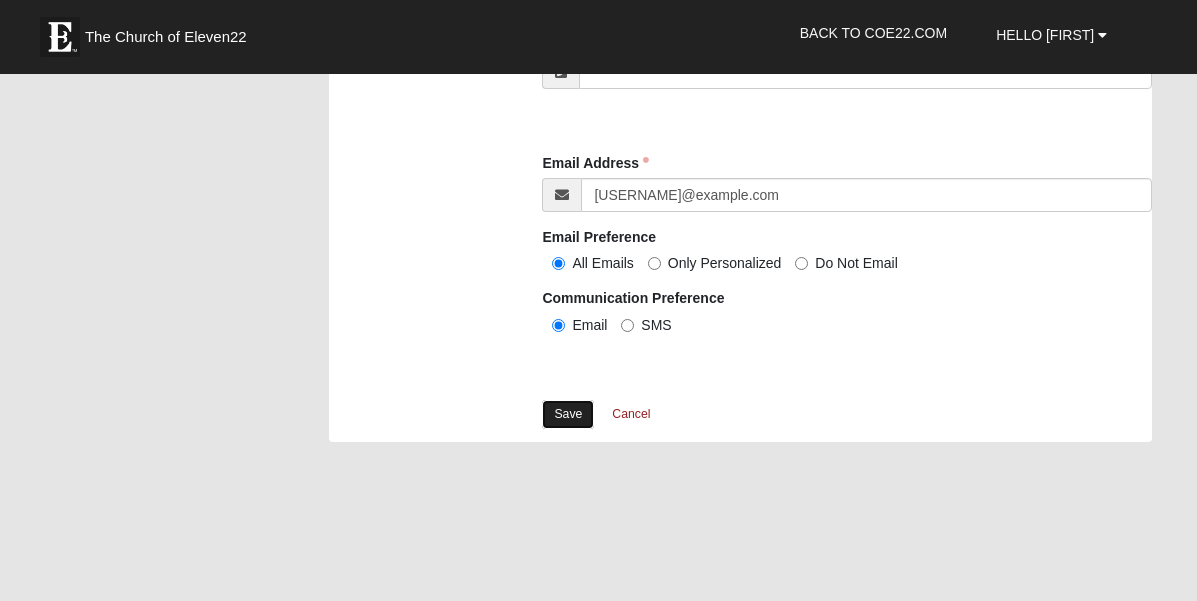 click on "Save" at bounding box center [568, 414] 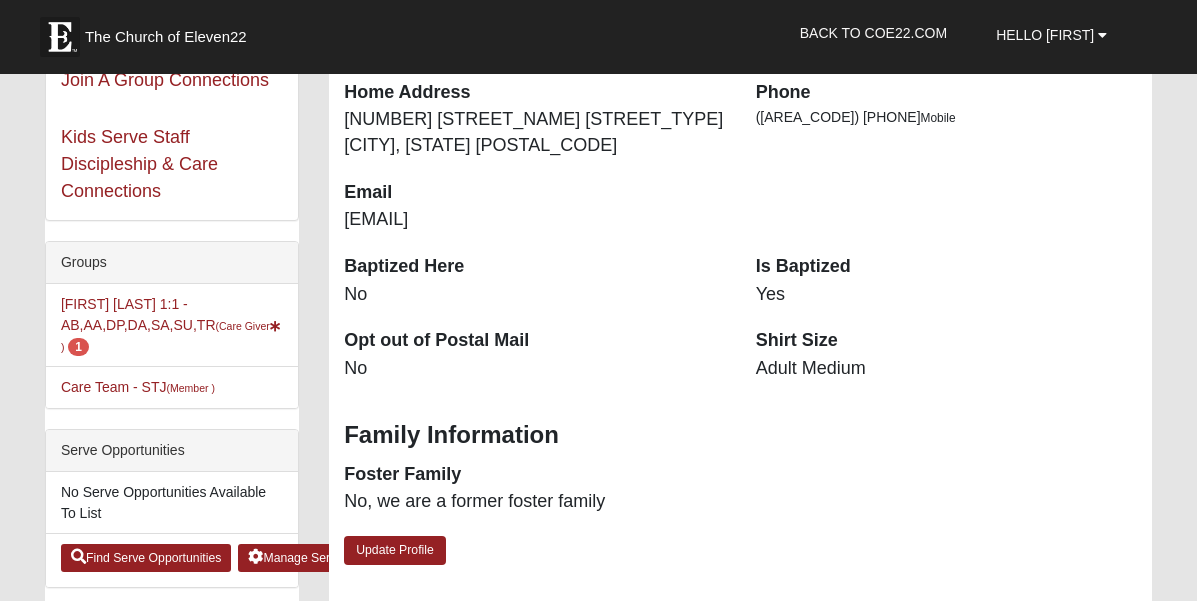 scroll, scrollTop: 367, scrollLeft: 0, axis: vertical 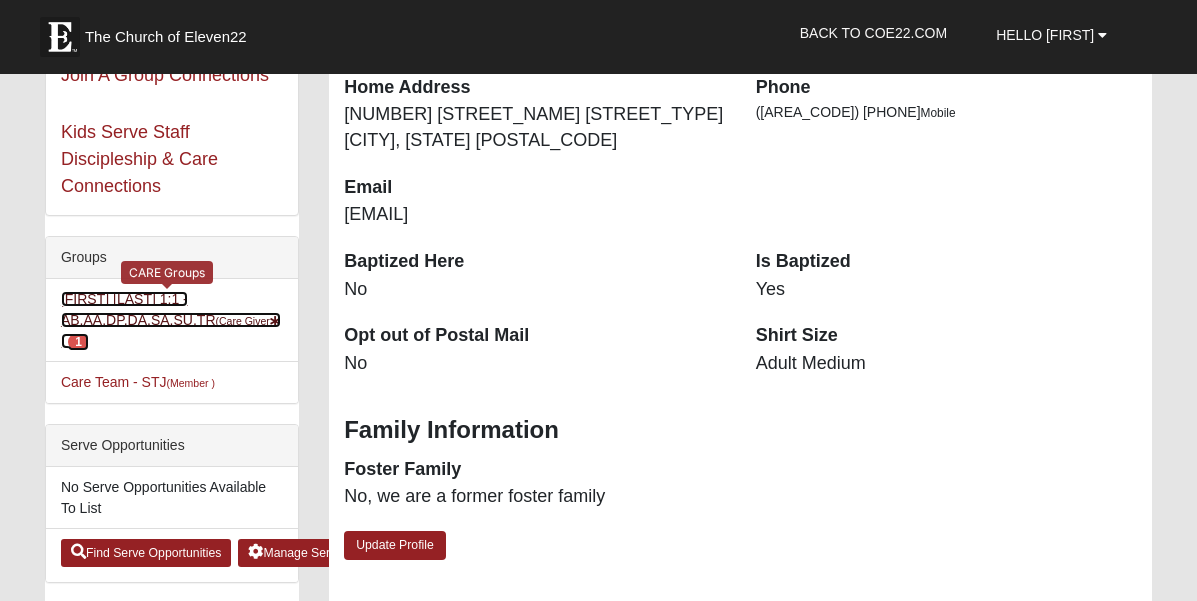 click on "[FIRST] [LAST] 1:1 - AB,AA,DP,DA,SA,SU,TR (Care Giver
)
1" at bounding box center [171, 320] 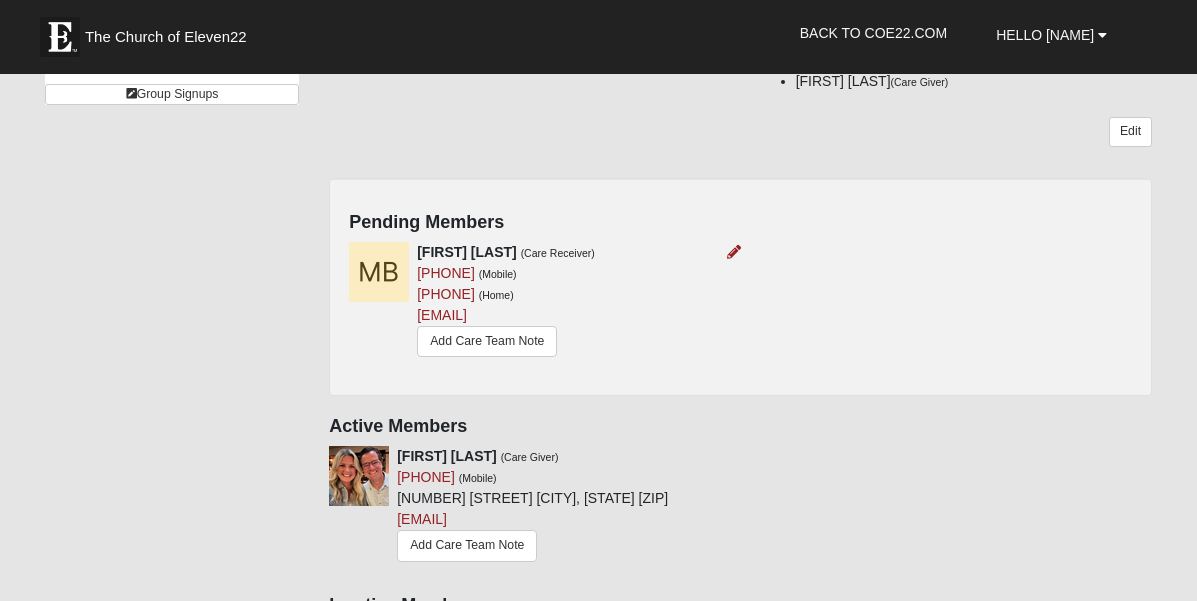 scroll, scrollTop: 195, scrollLeft: 0, axis: vertical 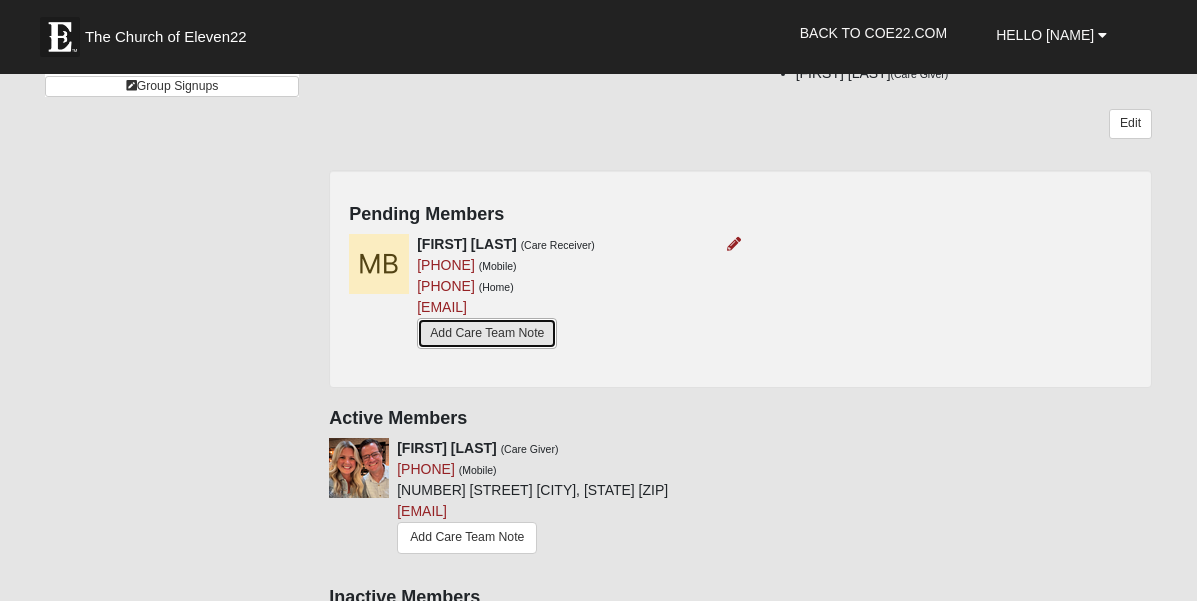 click on "Add Care Team Note" at bounding box center (487, 333) 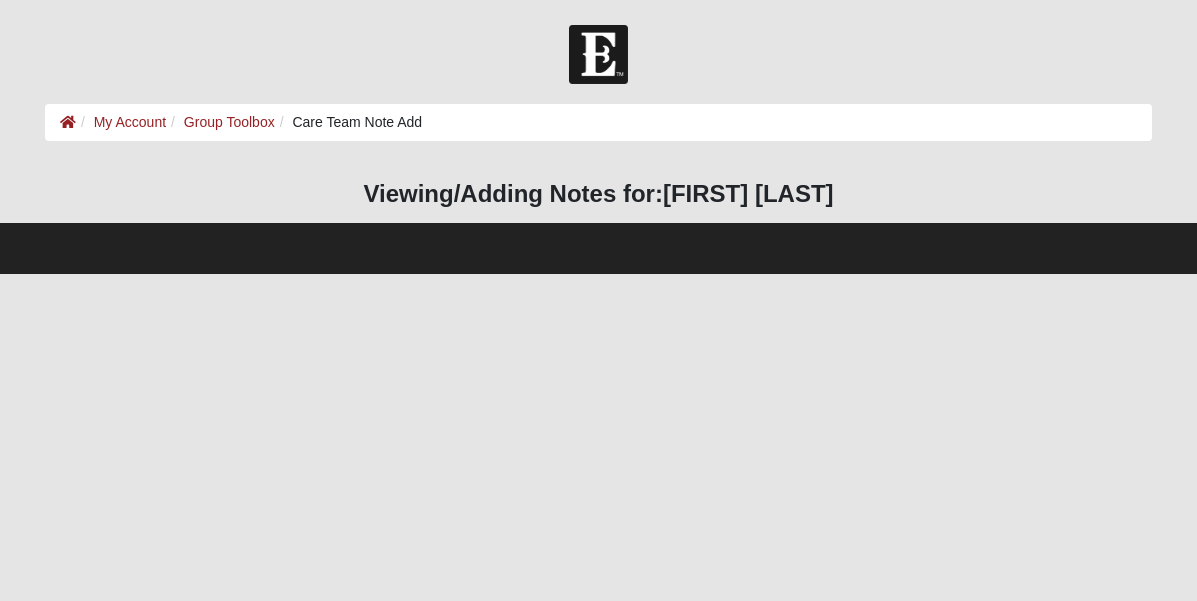 scroll, scrollTop: 0, scrollLeft: 0, axis: both 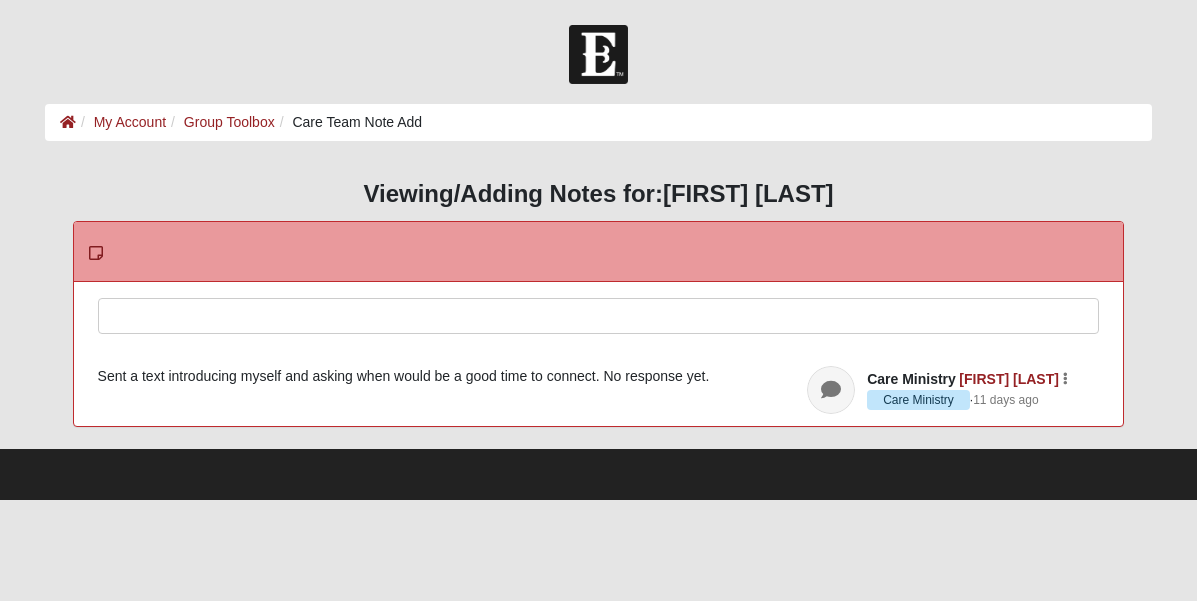 click at bounding box center (599, 343) 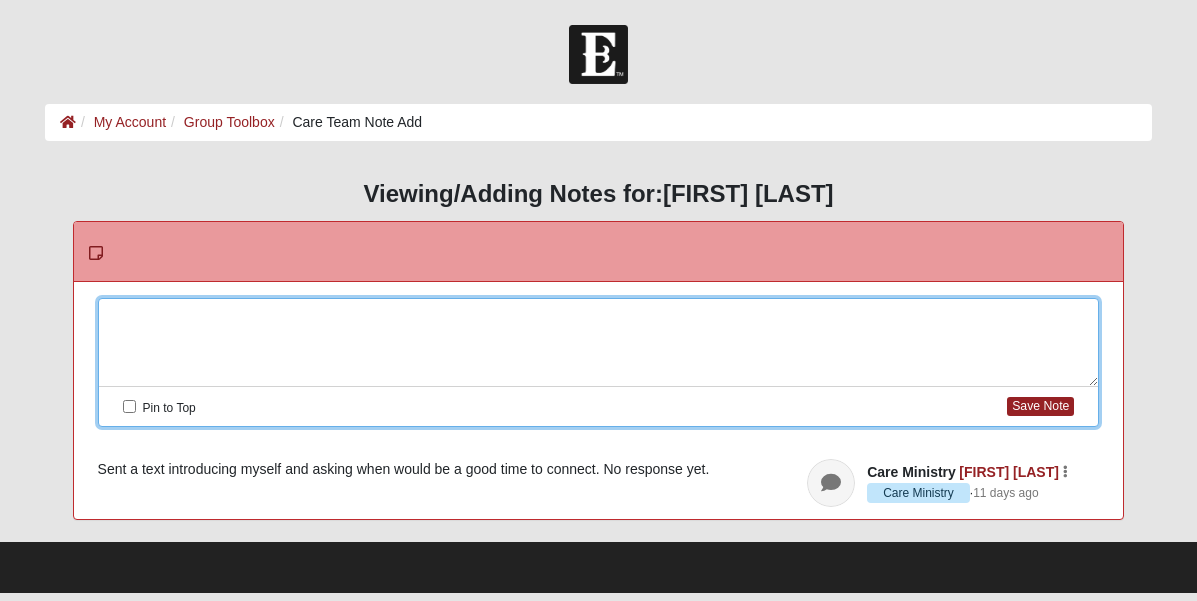 type 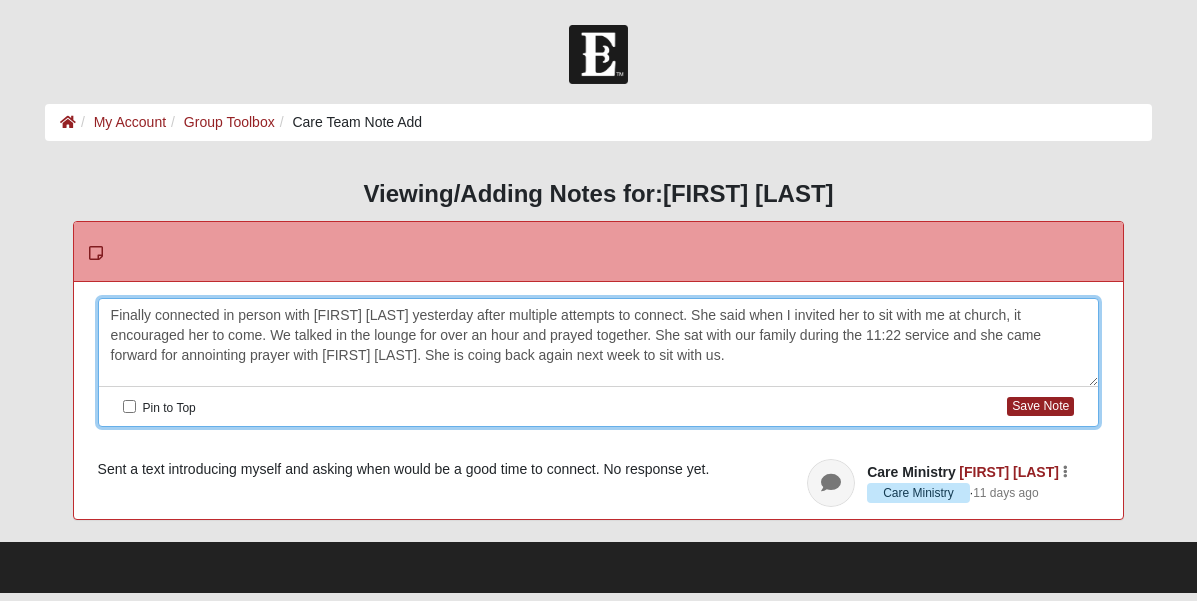 click on "Finally connected in person with [FIRST] [LAST] yesterday after multiple attempts to connect. She said when I invited her to sit with me at church, it encouraged her to come. We talked in the lounge for over an hour and prayed together. She sat with our family during the 11:22 service and she came forward for annointing prayer with [FIRST] [LAST]. She is coing back again next week to sit with us." at bounding box center (599, 343) 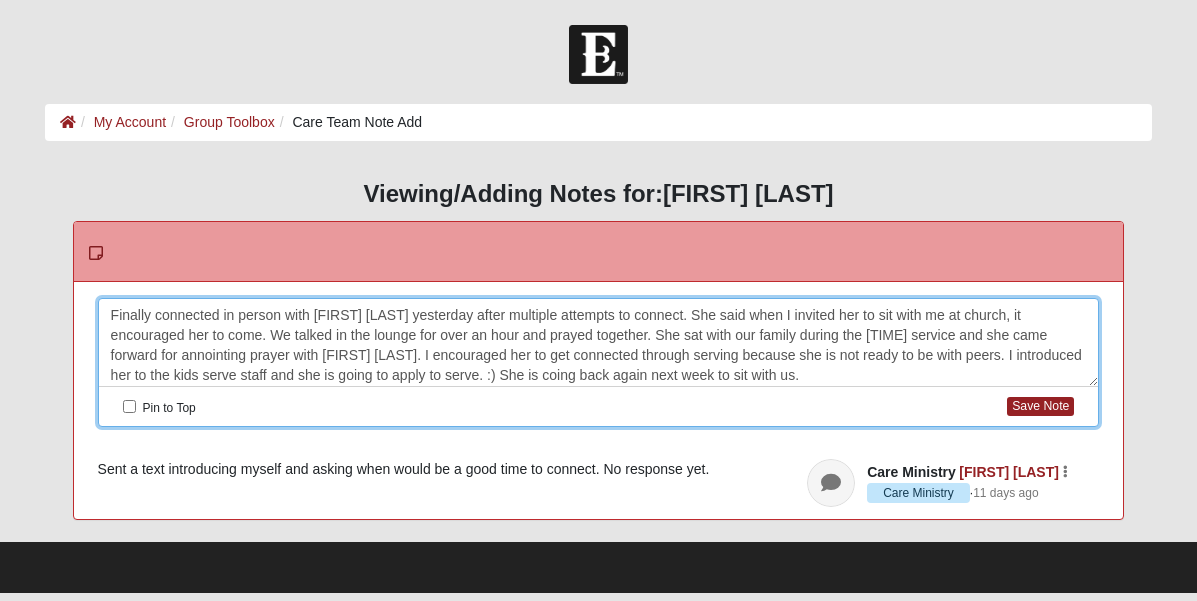 click on "Finally connected in person with [FIRST] [LAST] yesterday after multiple attempts to connect. She said when I invited her to sit with me at church, it encouraged her to come. We talked in the lounge for over an hour and prayed together. She sat with our family during the [TIME] service and she came forward for annointing prayer with [FIRST] [LAST]. I encouraged her to get connected through serving because she is not ready to be with peers. I introduced her to the kids serve staff and she is going to apply to serve. :) She is coing back again next week to sit with us." at bounding box center (599, 343) 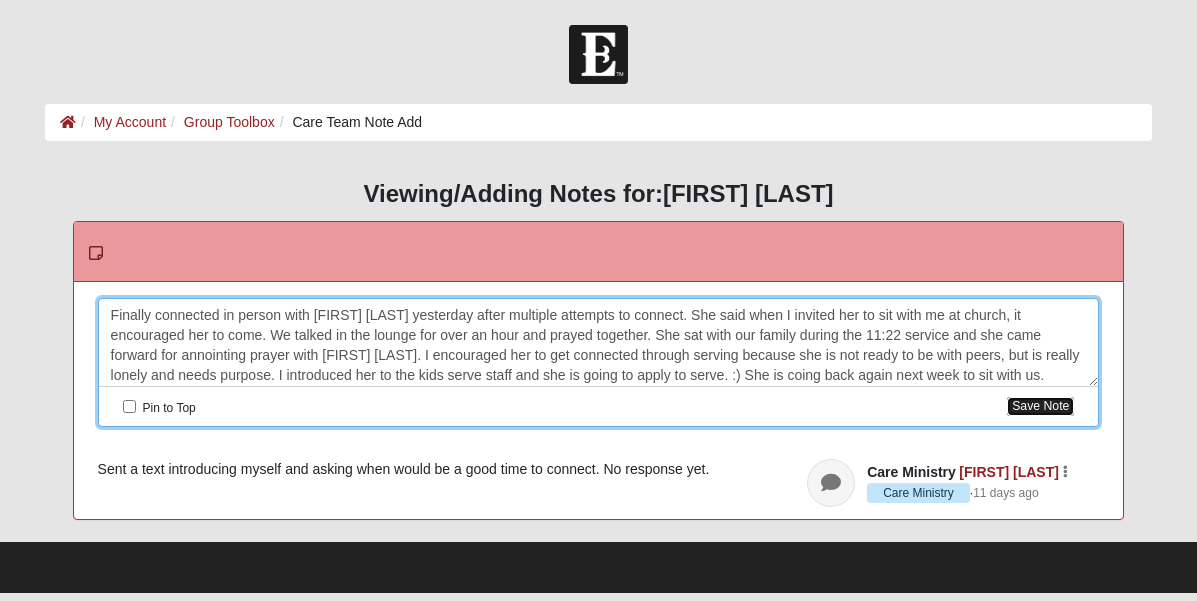click on "Save Note" at bounding box center (1040, 406) 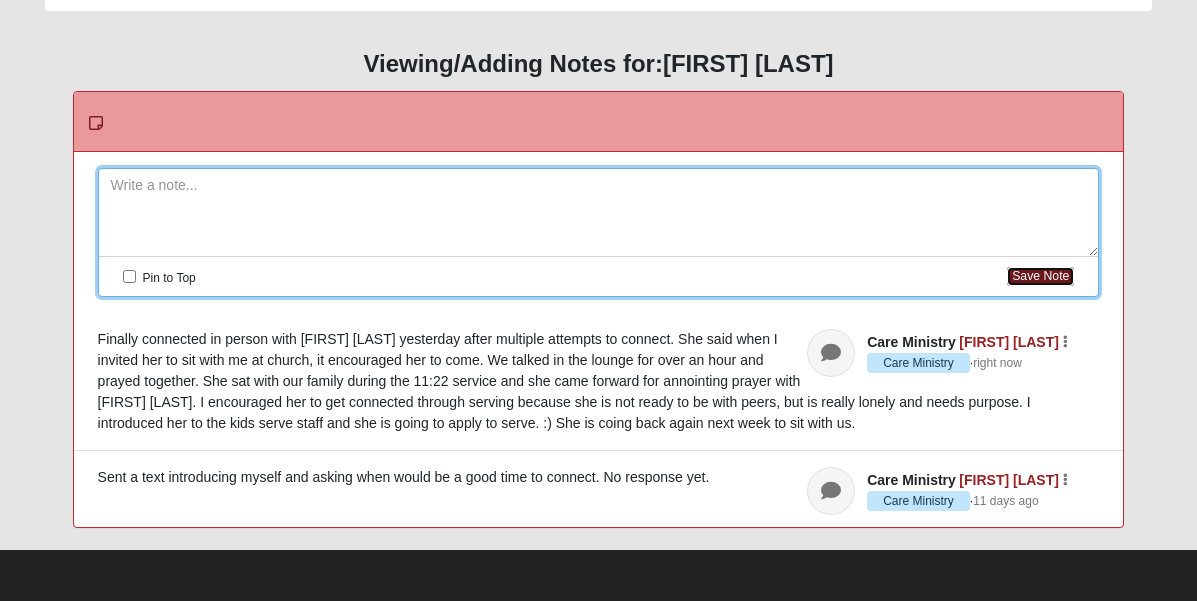 scroll, scrollTop: 0, scrollLeft: 0, axis: both 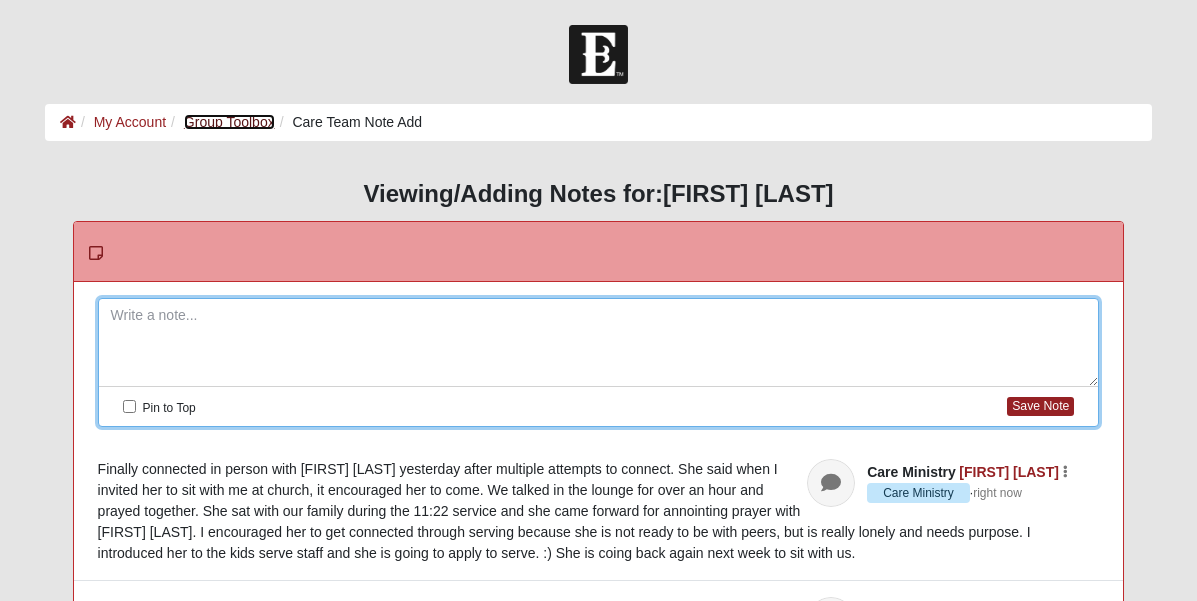 click on "Group Toolbox" at bounding box center [229, 122] 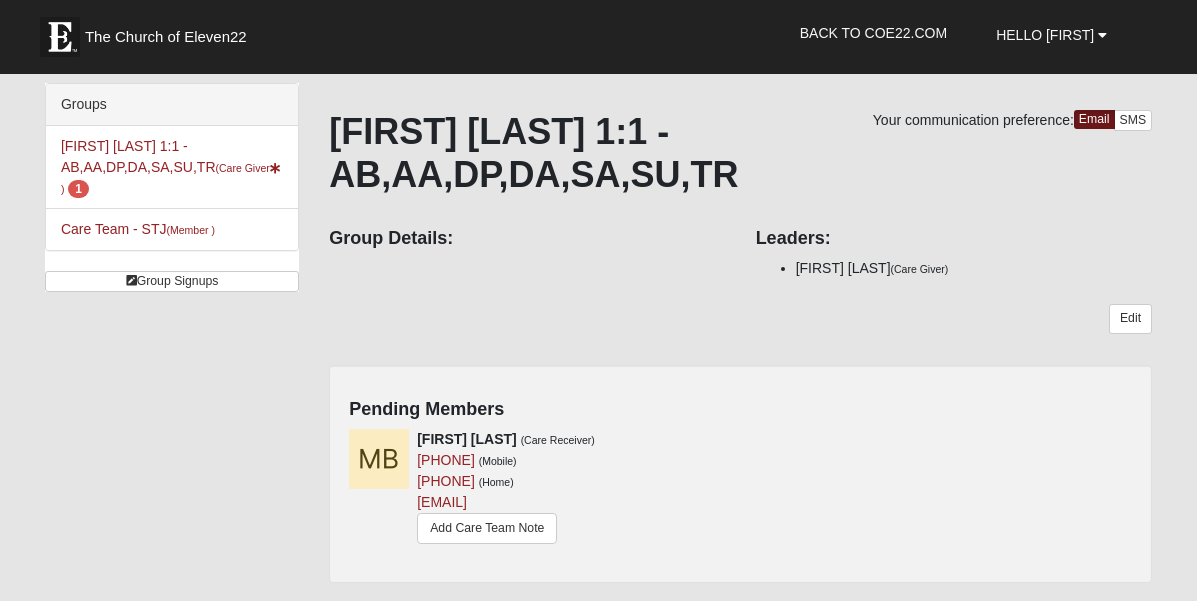 scroll, scrollTop: 0, scrollLeft: 0, axis: both 